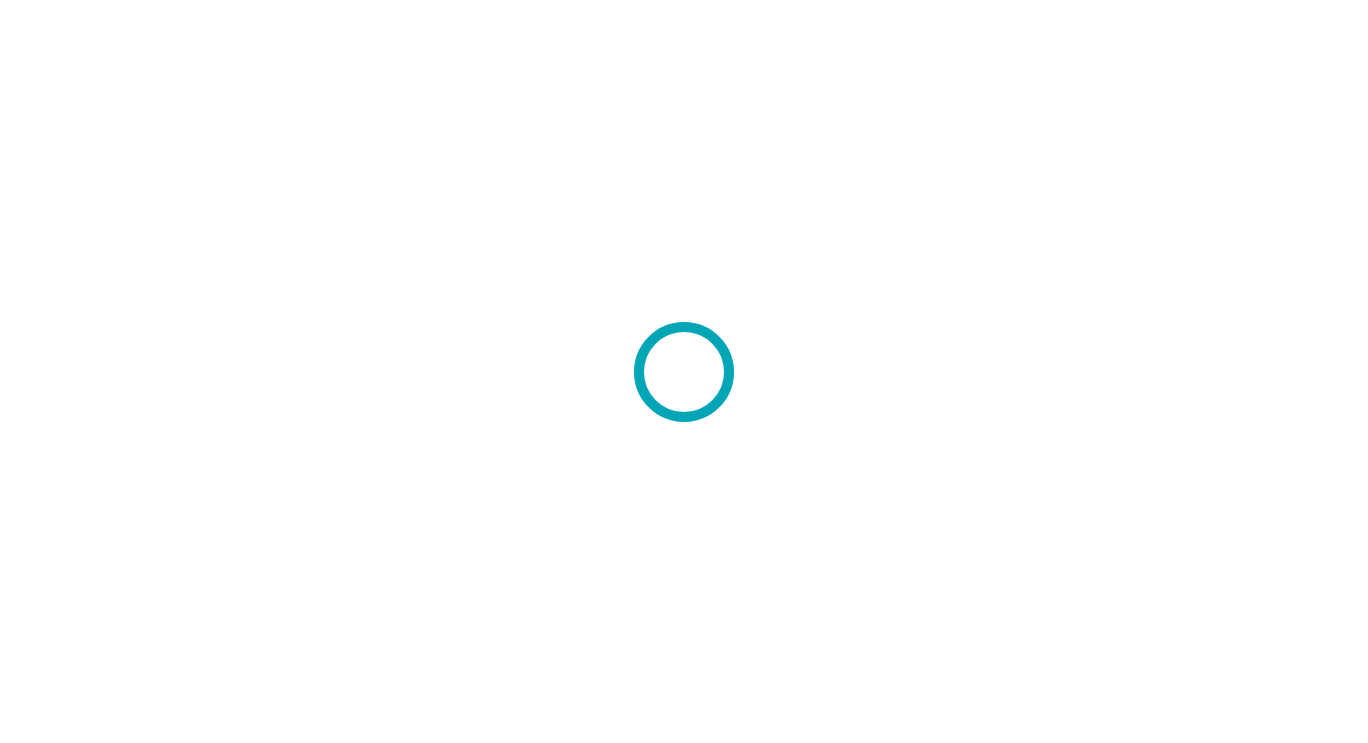 scroll, scrollTop: 0, scrollLeft: 0, axis: both 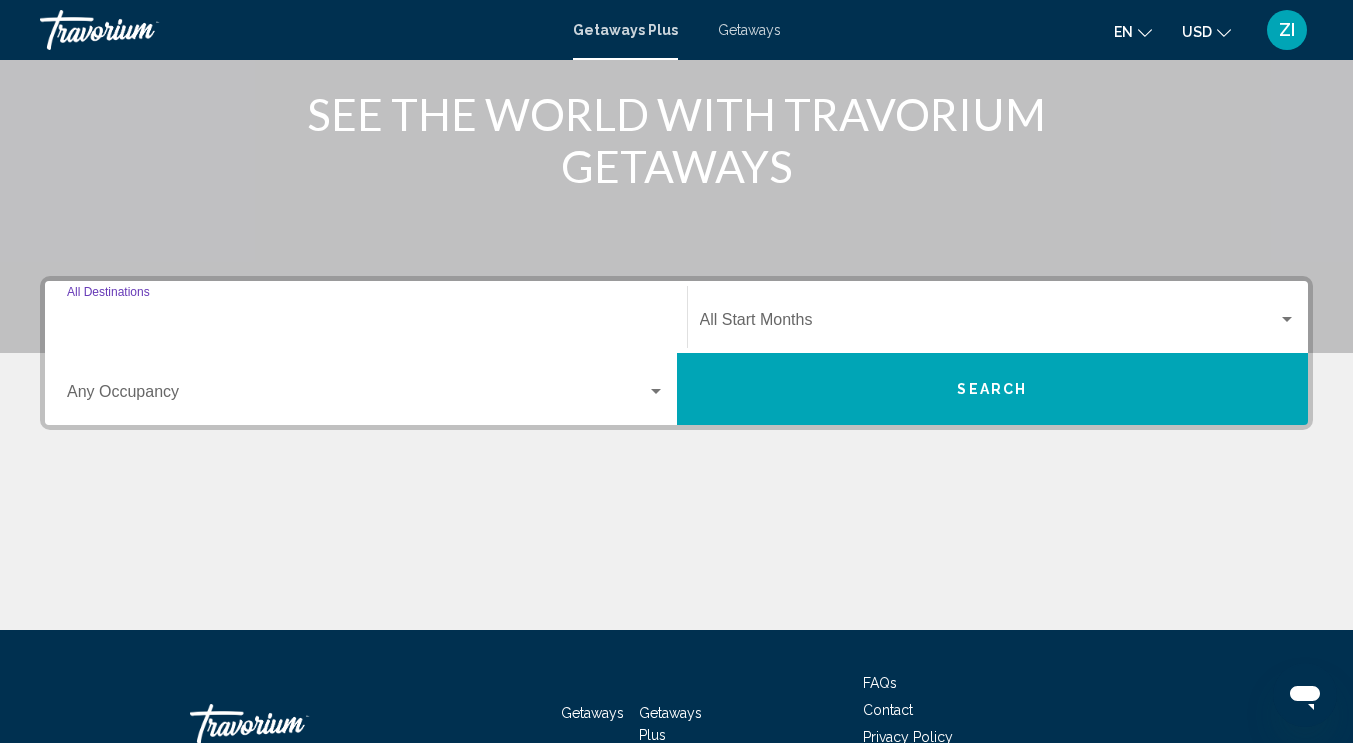 click on "Destination All Destinations" at bounding box center [366, 324] 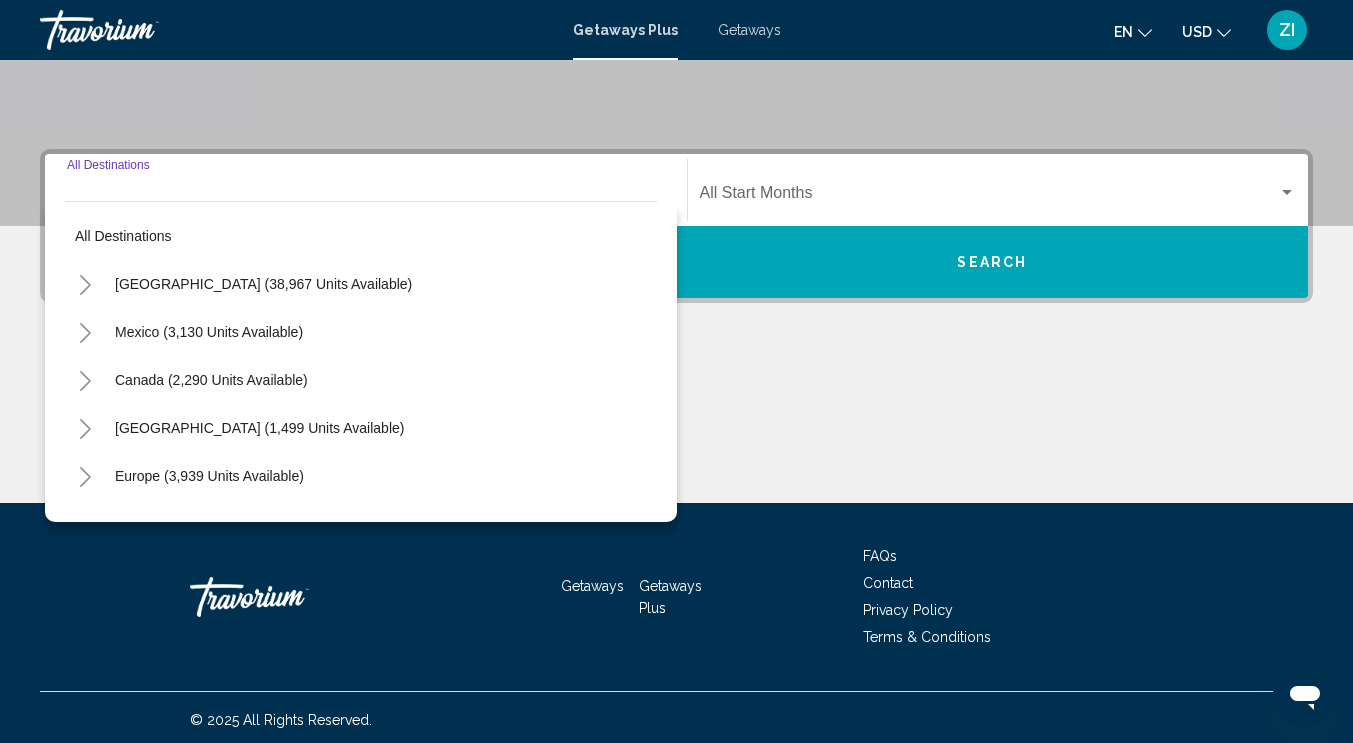 scroll, scrollTop: 379, scrollLeft: 0, axis: vertical 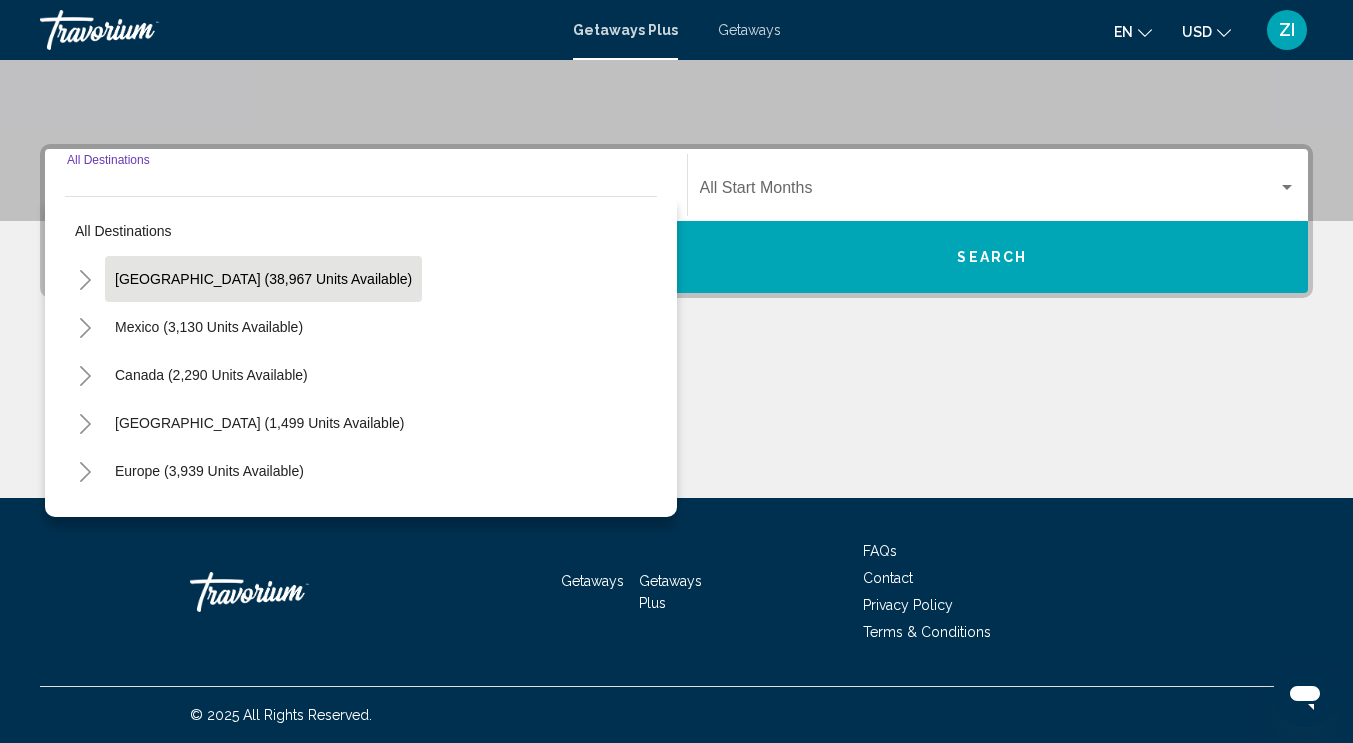 click on "United States (38,967 units available)" at bounding box center (209, 327) 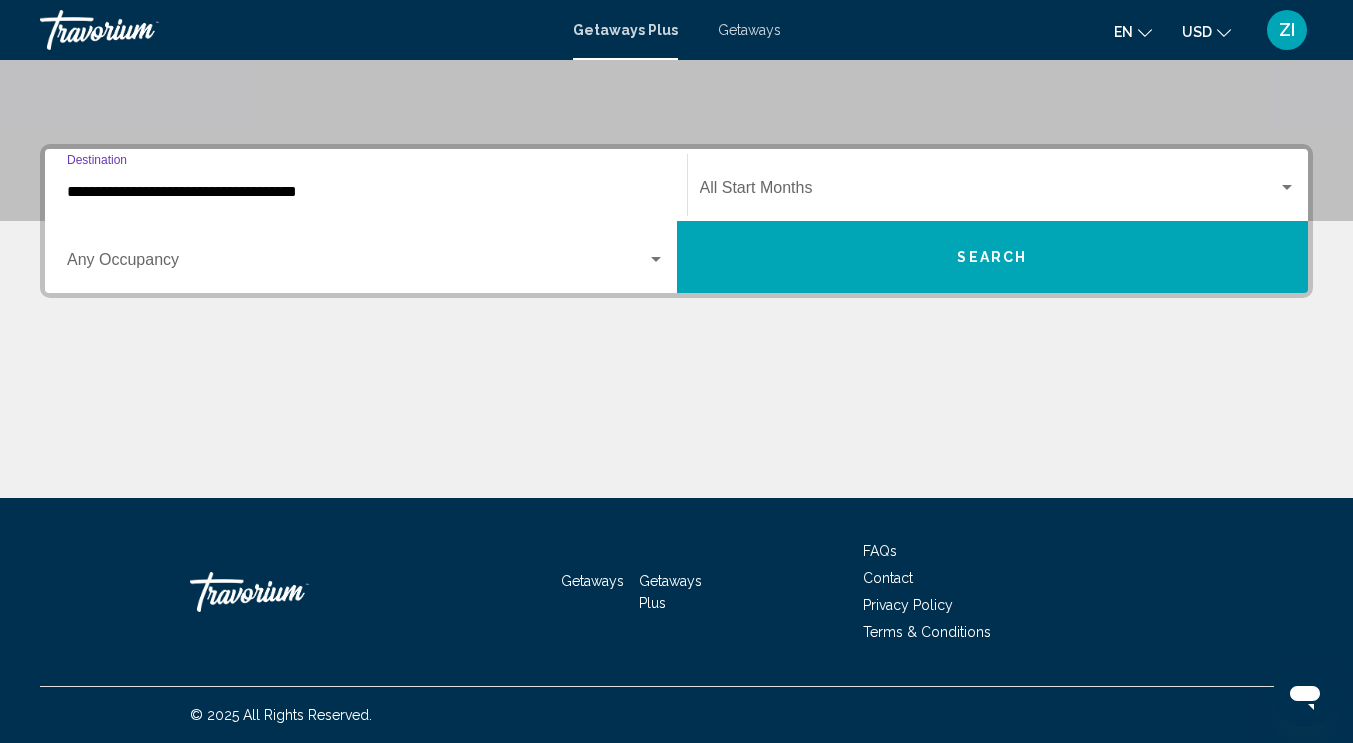 click at bounding box center [656, 260] 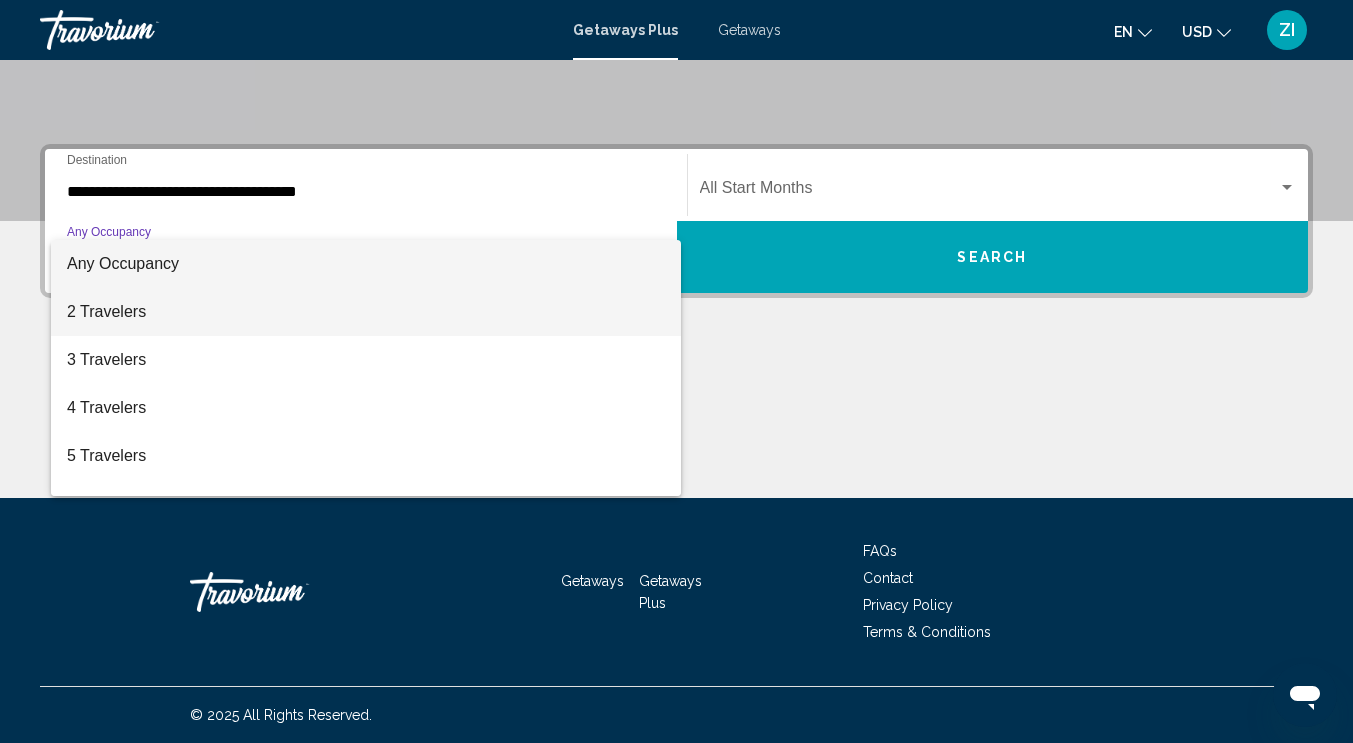 click on "2 Travelers" at bounding box center [366, 312] 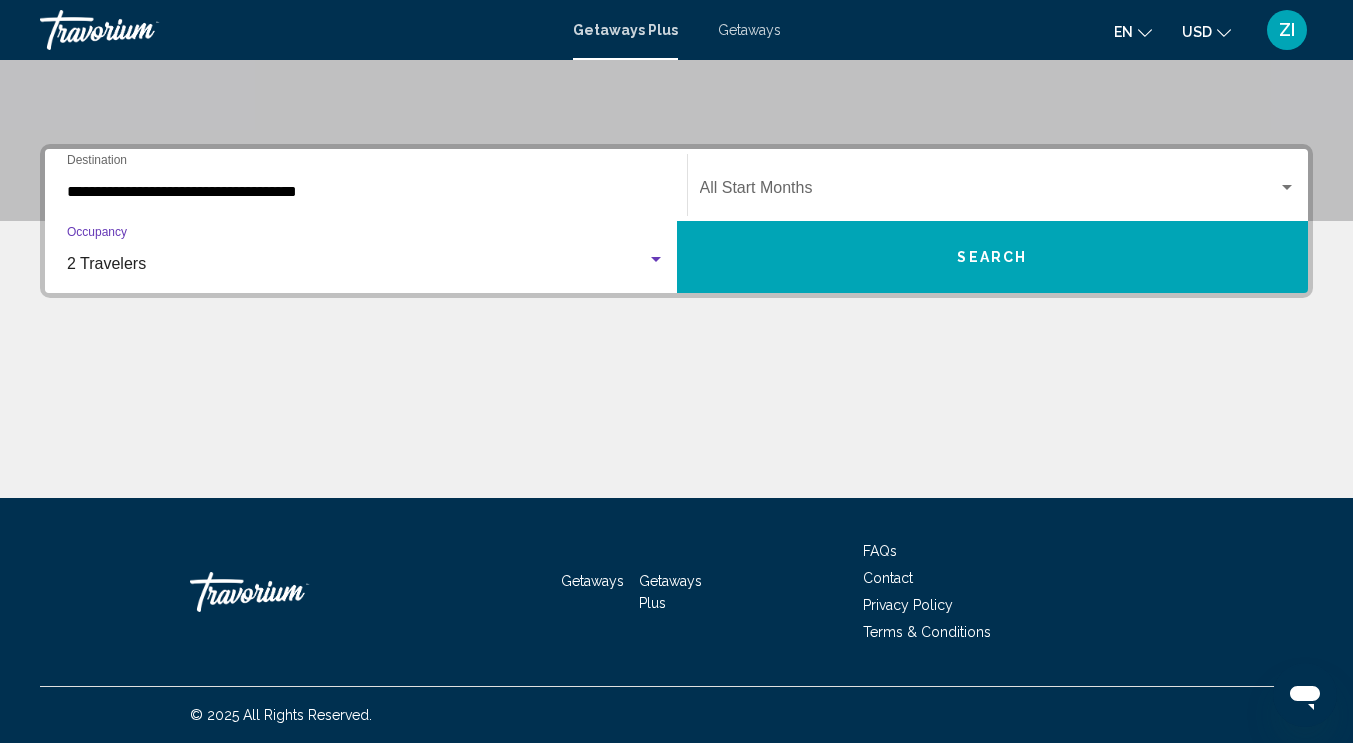 click at bounding box center [989, 192] 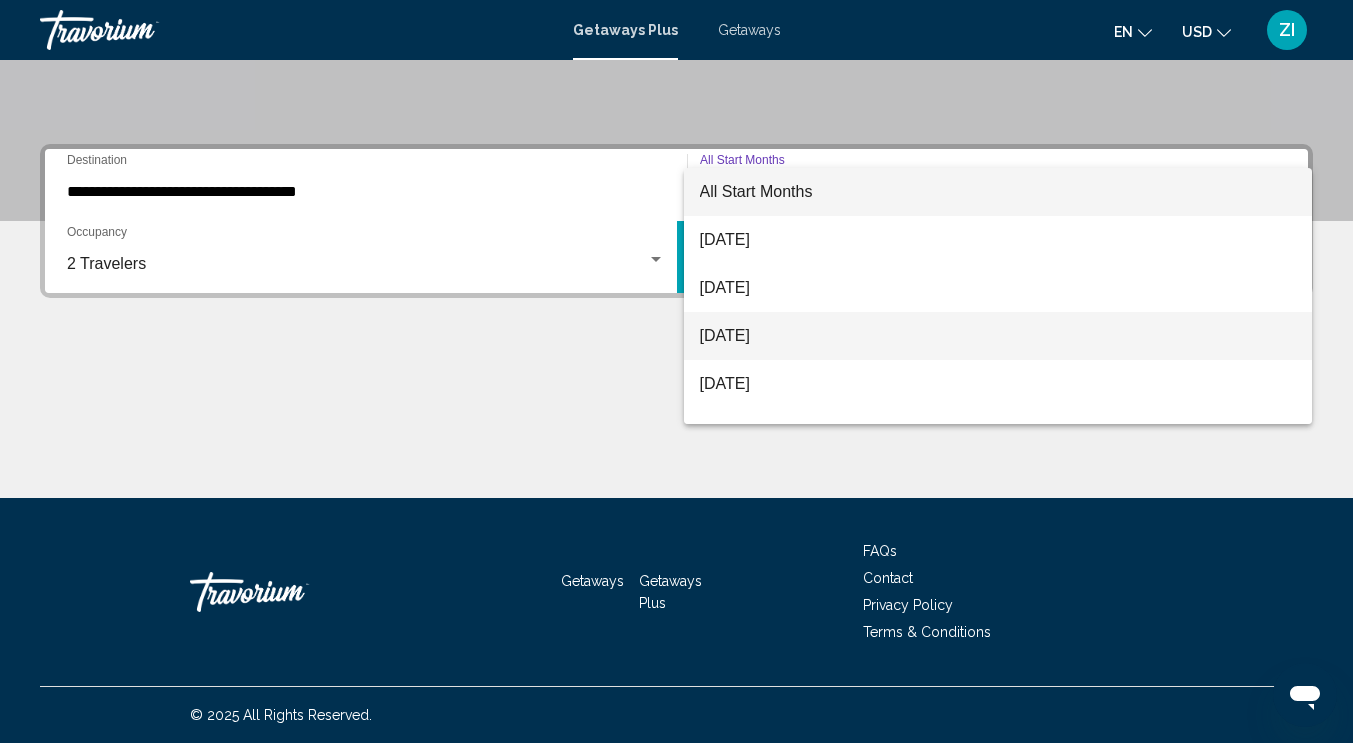 click on "September 2025" at bounding box center [998, 336] 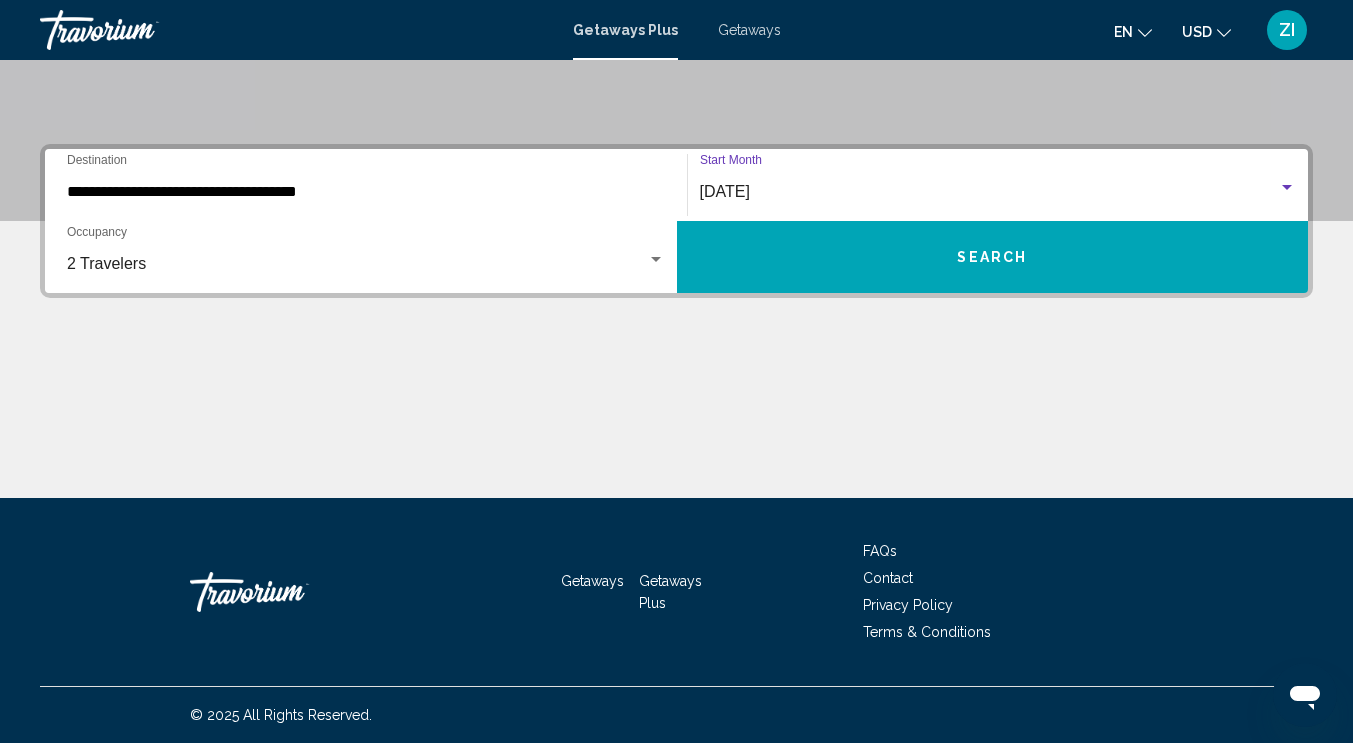 click on "Search" at bounding box center (992, 258) 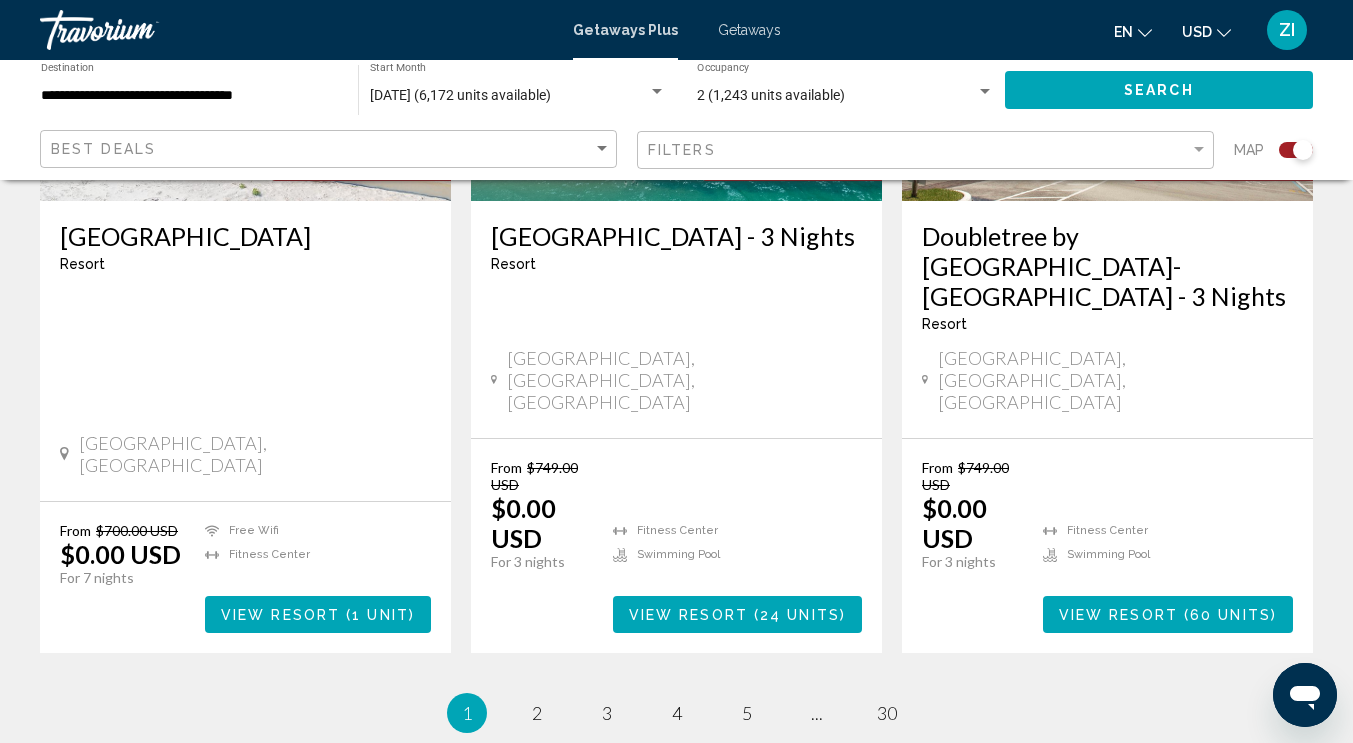 scroll, scrollTop: 3330, scrollLeft: 0, axis: vertical 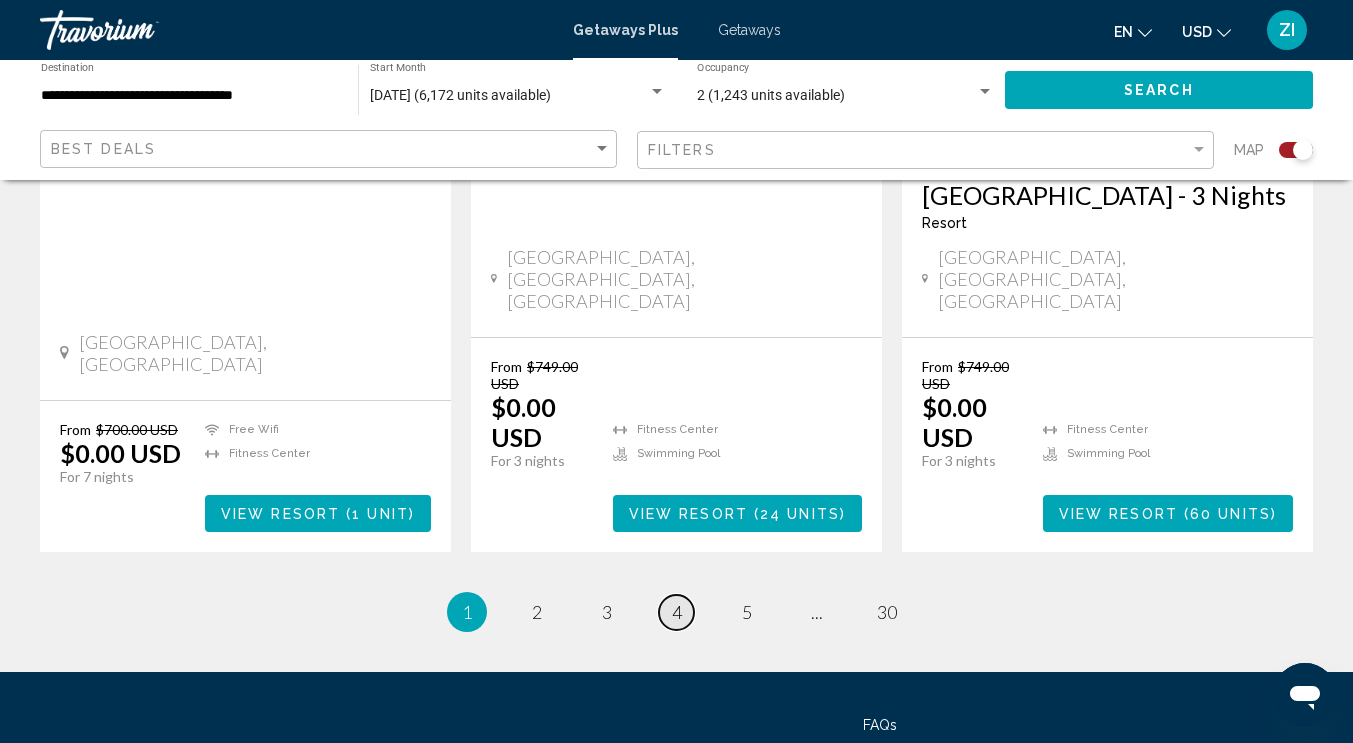 click on "4" at bounding box center [677, 612] 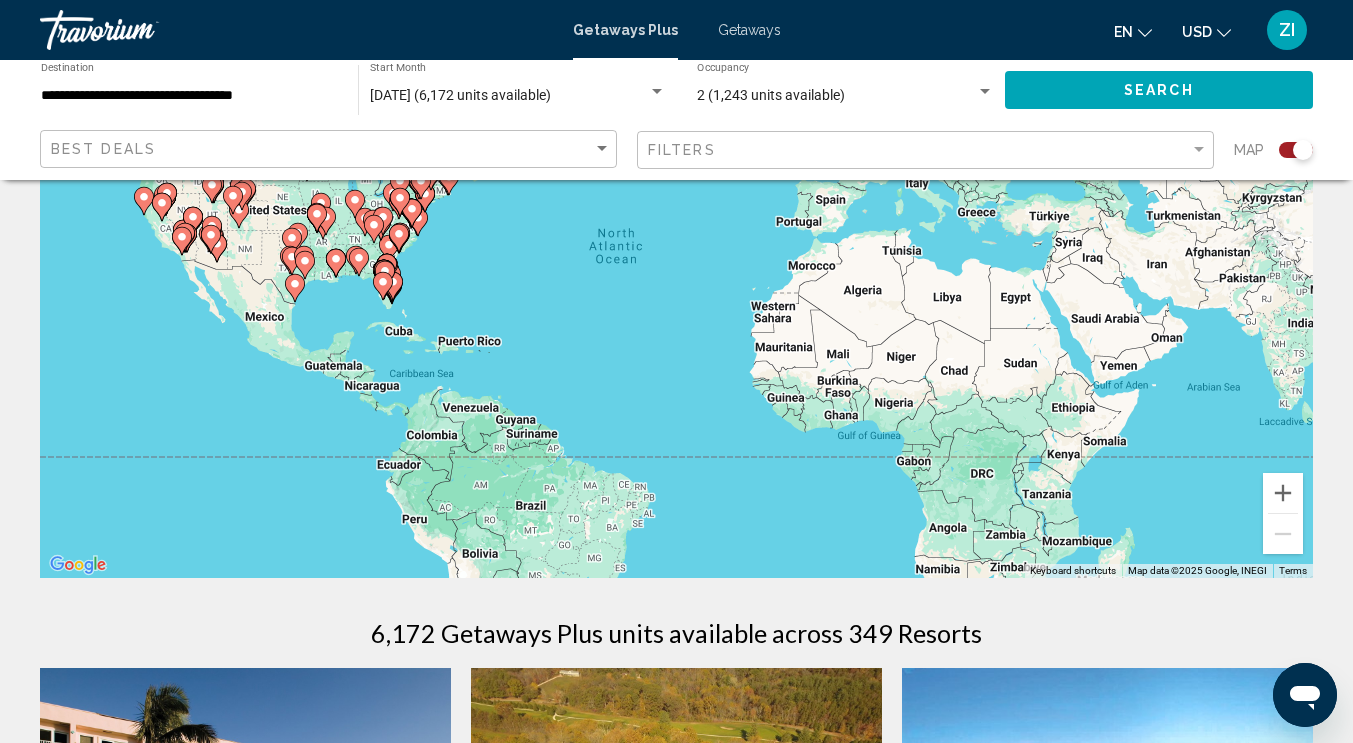 scroll, scrollTop: 122, scrollLeft: 0, axis: vertical 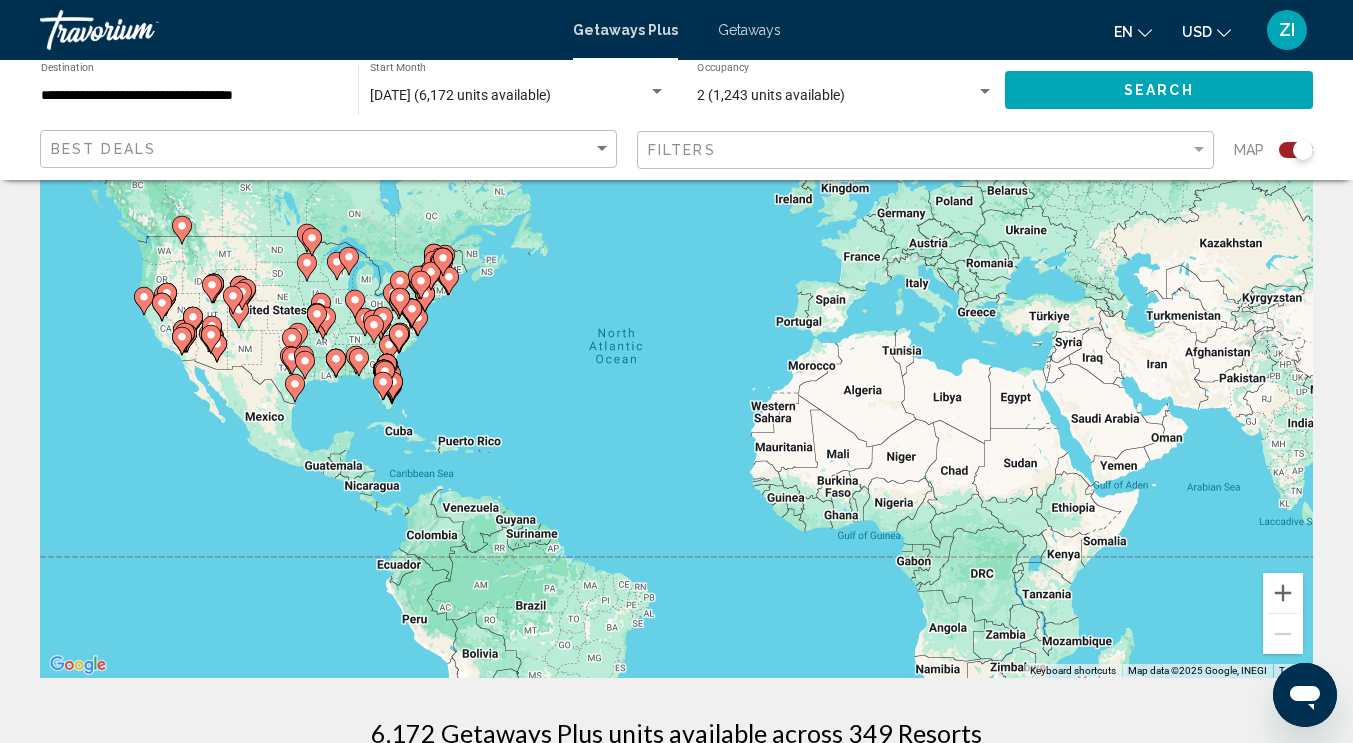 click on "**********" at bounding box center [189, 96] 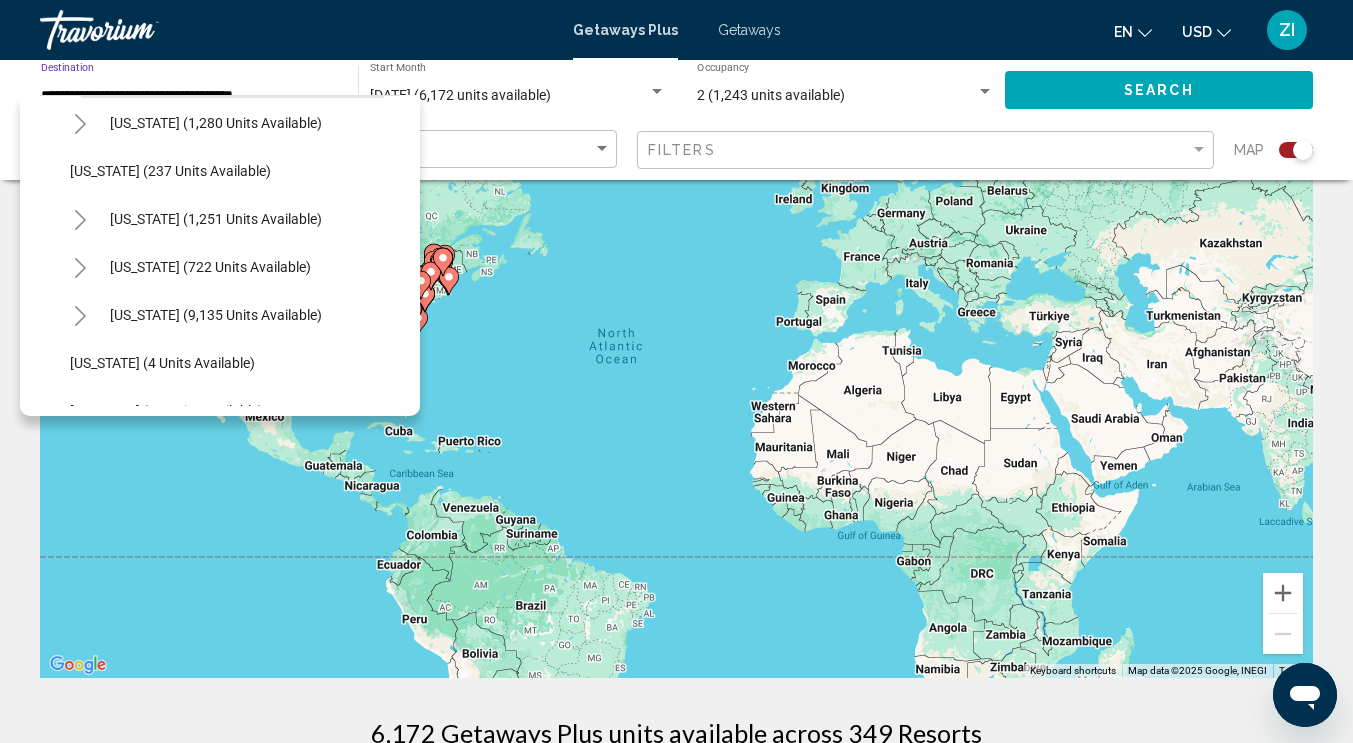 scroll, scrollTop: 111, scrollLeft: 0, axis: vertical 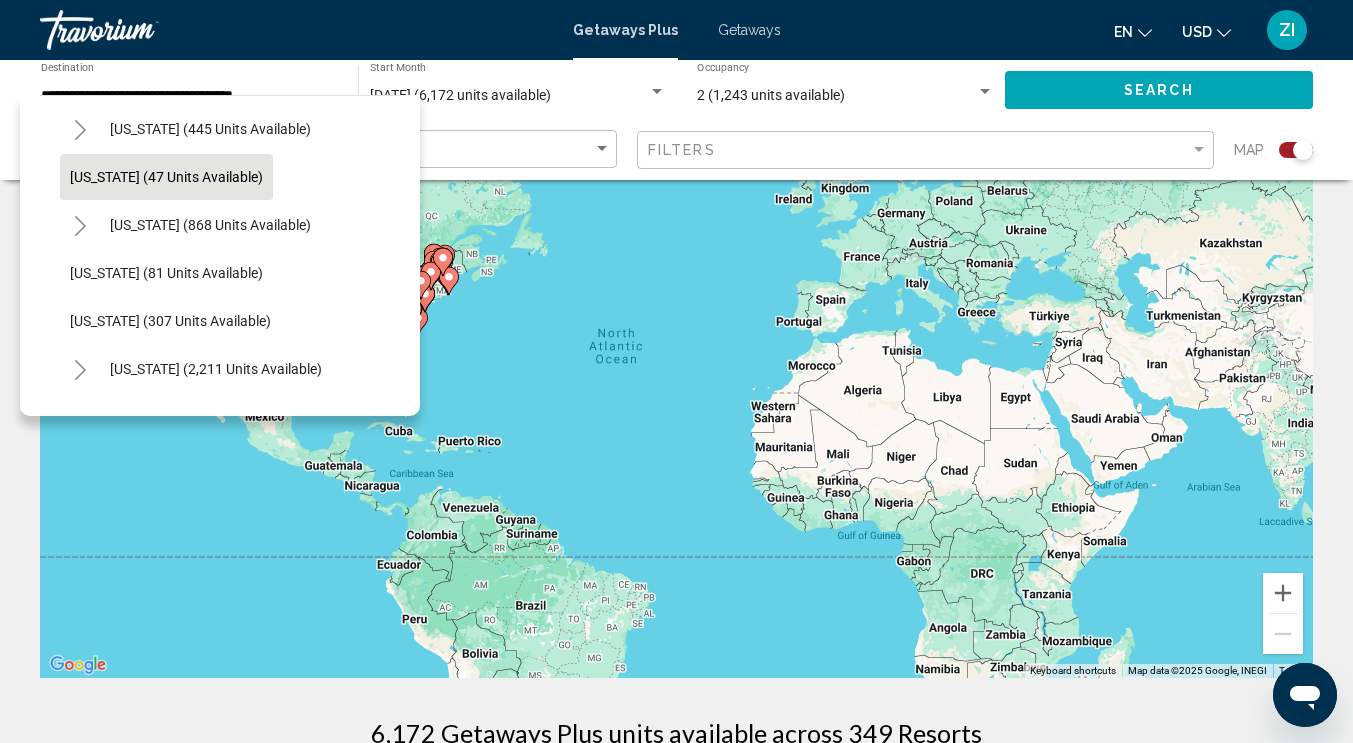 click on "Maryland (47 units available)" 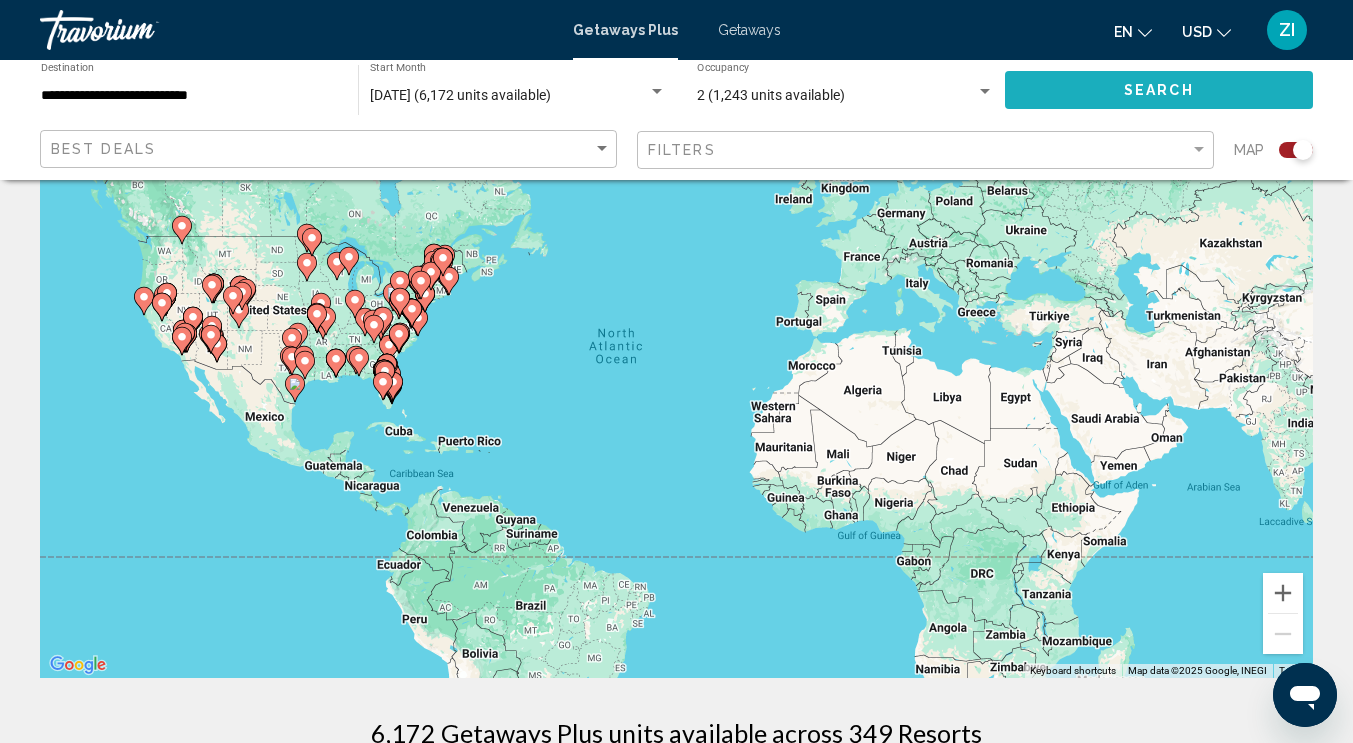 drag, startPoint x: 1070, startPoint y: 84, endPoint x: 1135, endPoint y: 83, distance: 65.00769 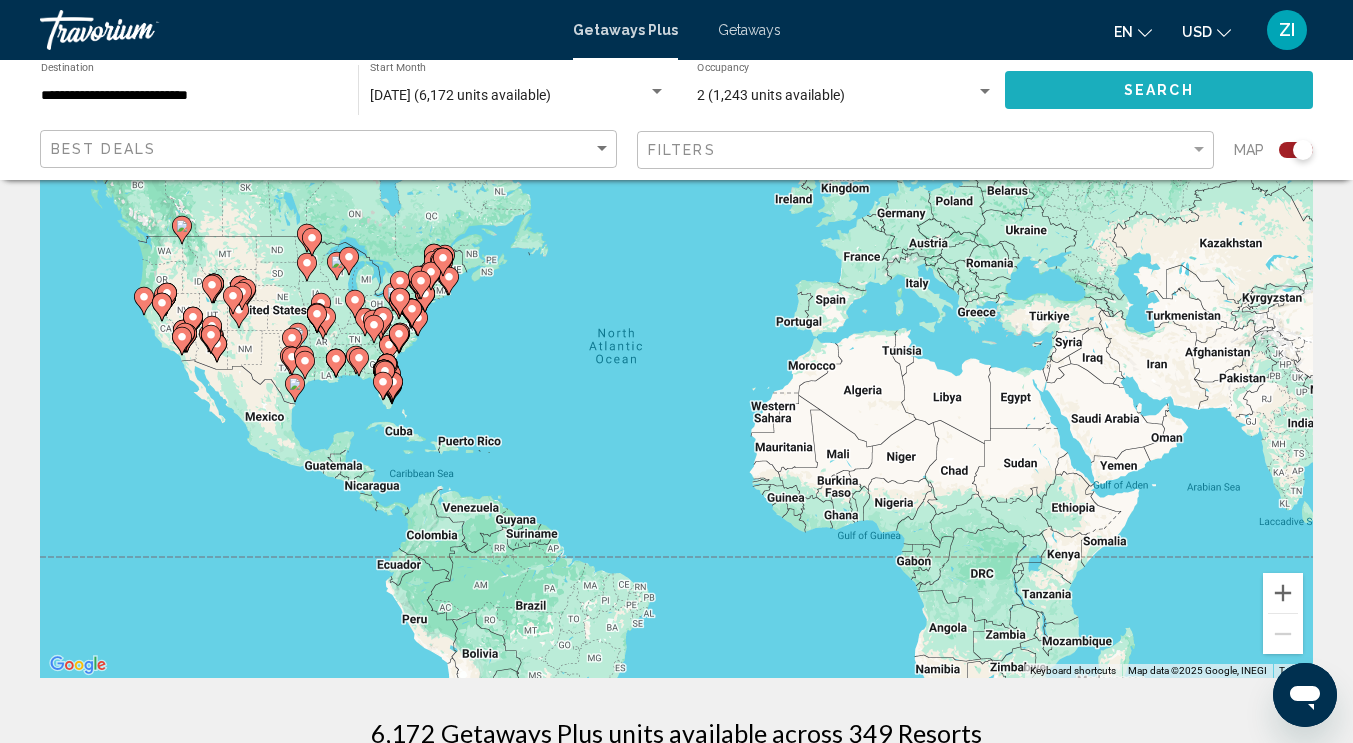 click on "Search" 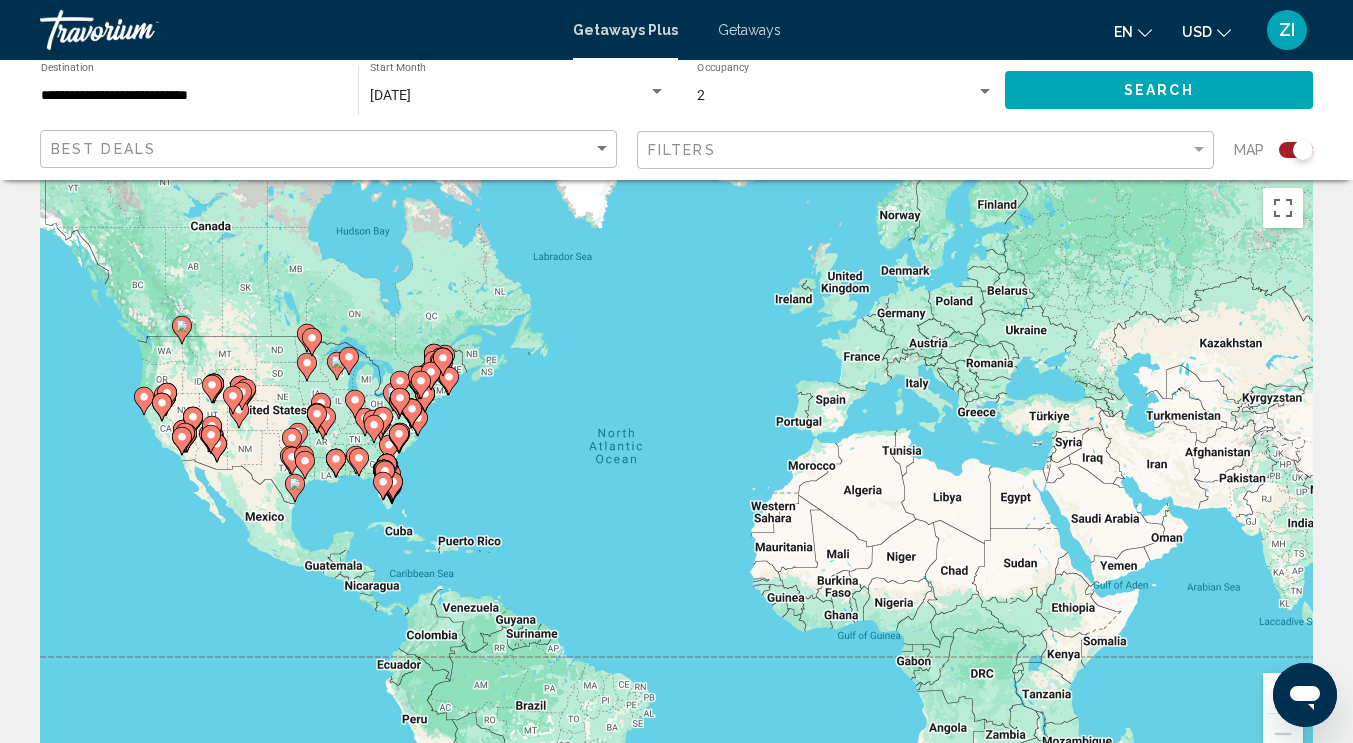 scroll, scrollTop: 0, scrollLeft: 0, axis: both 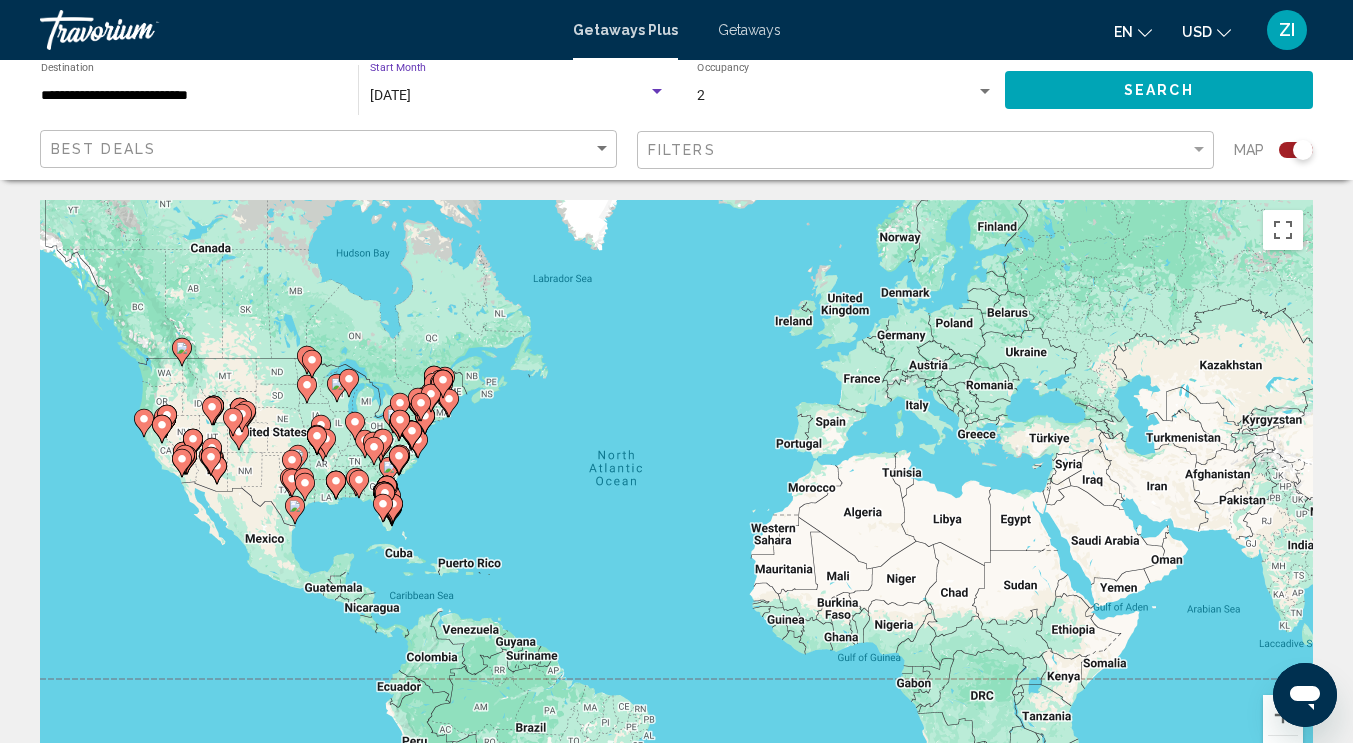 click on "September 2025" at bounding box center (509, 96) 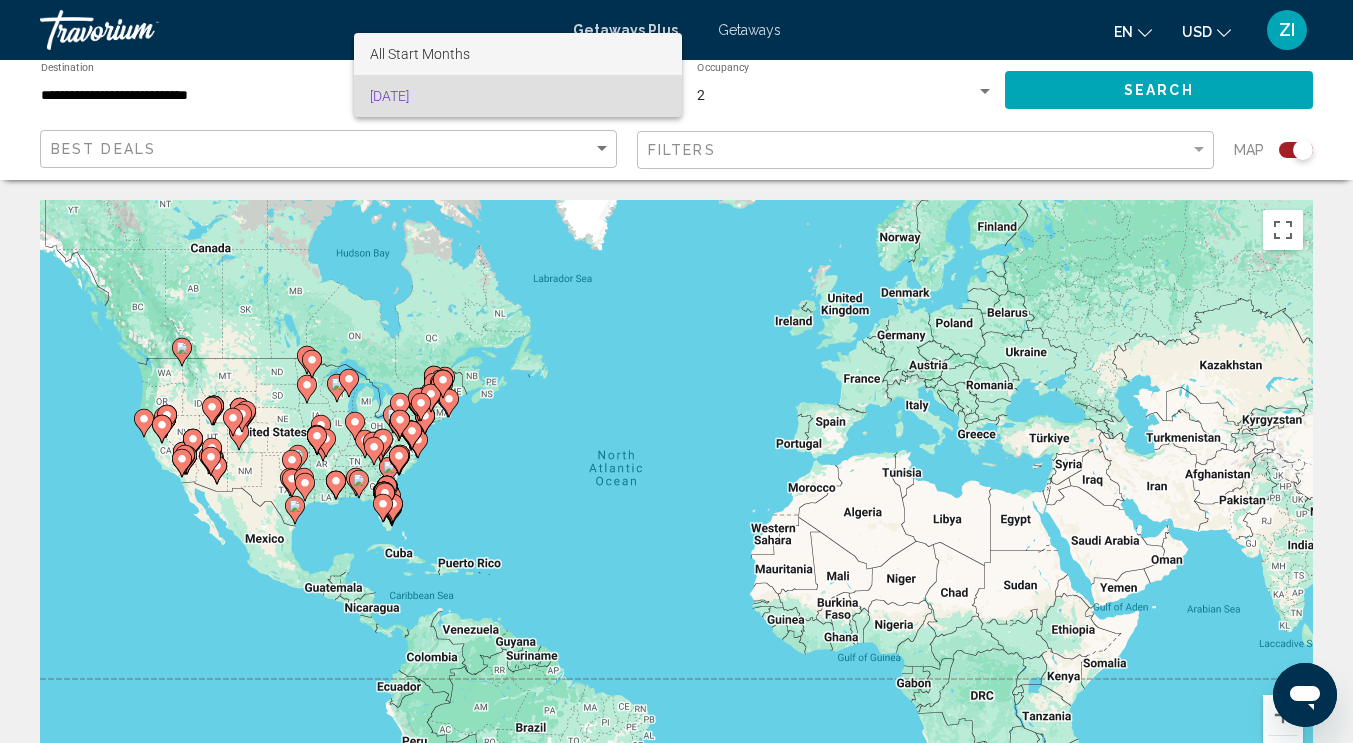 click on "All Start Months" at bounding box center (518, 54) 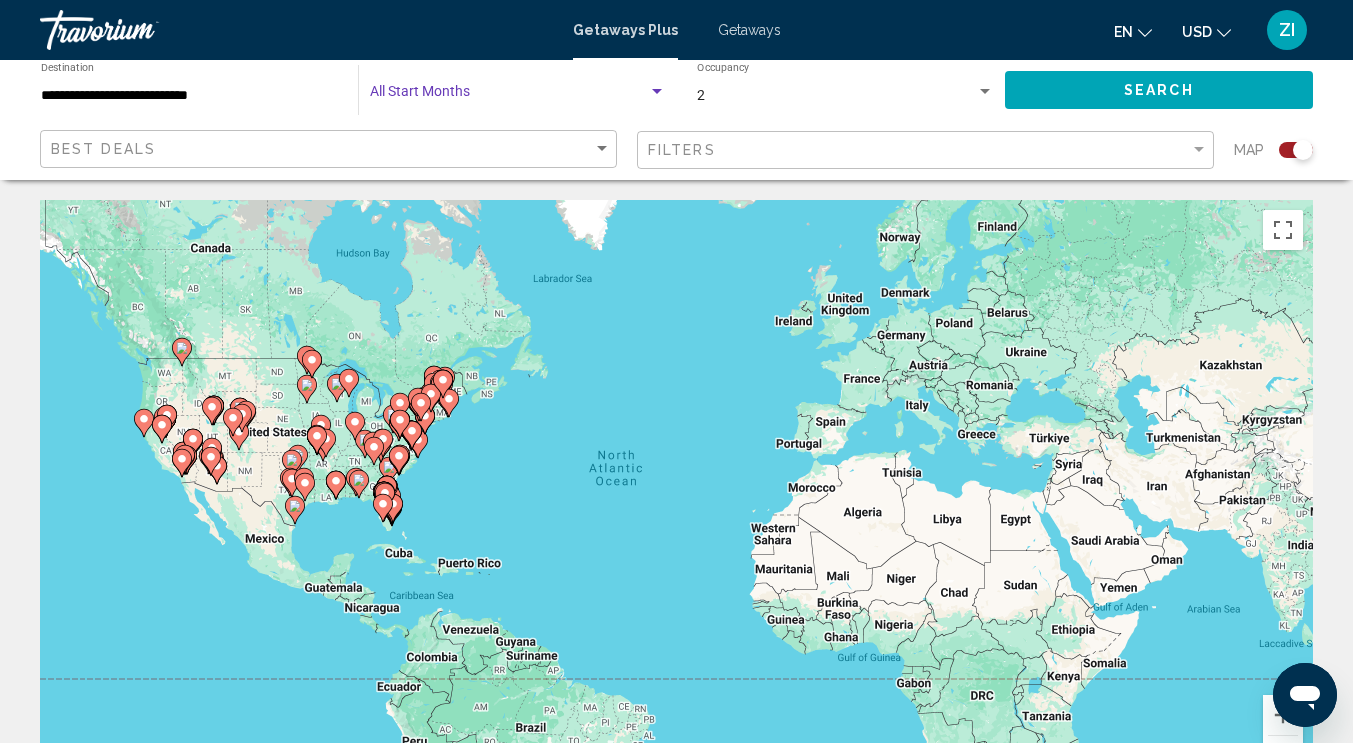 click on "Search" 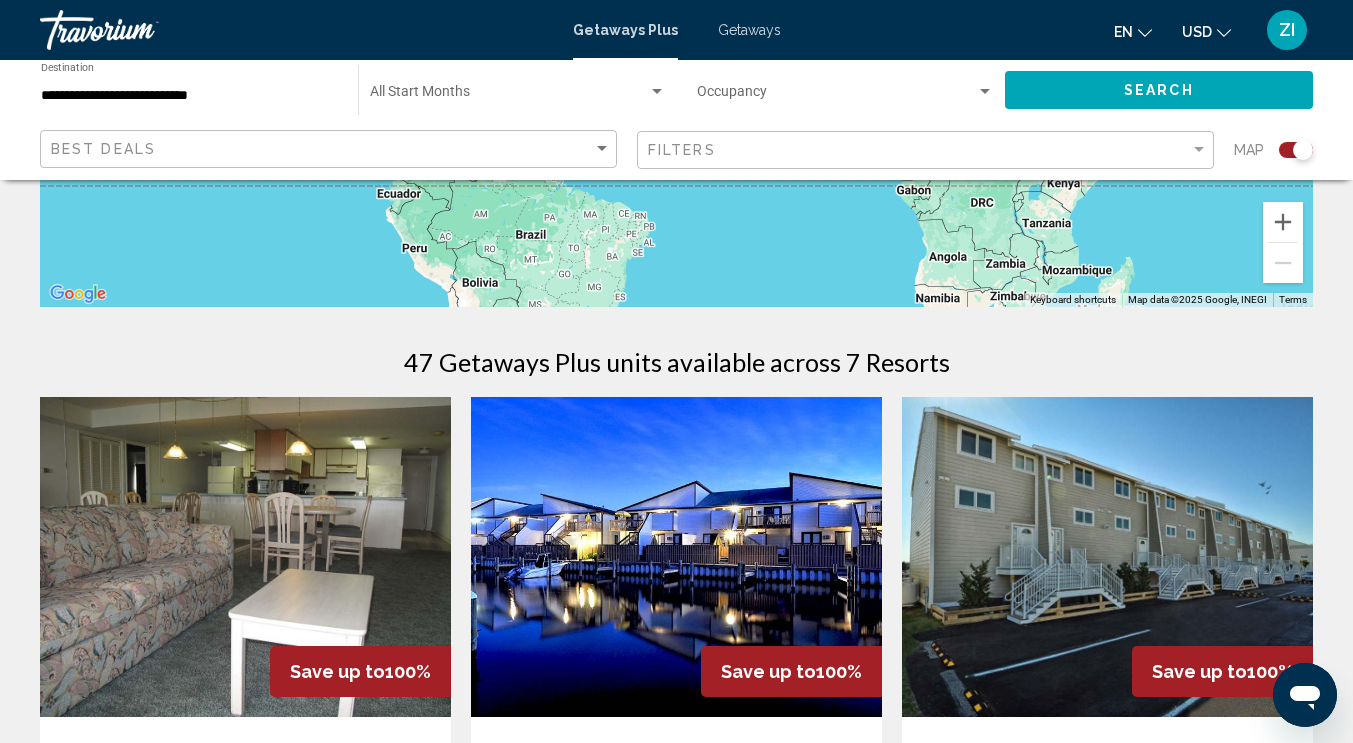 scroll, scrollTop: 0, scrollLeft: 0, axis: both 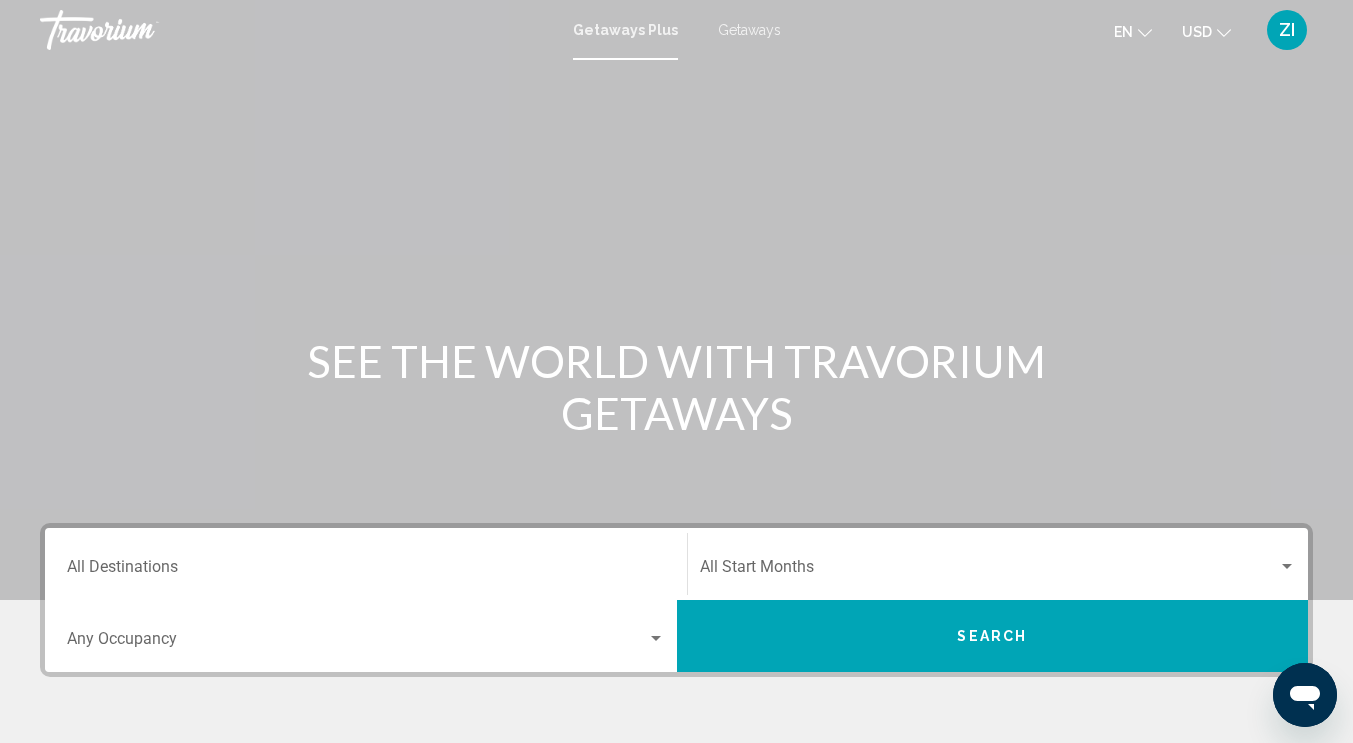 click on "Getaways" at bounding box center (749, 30) 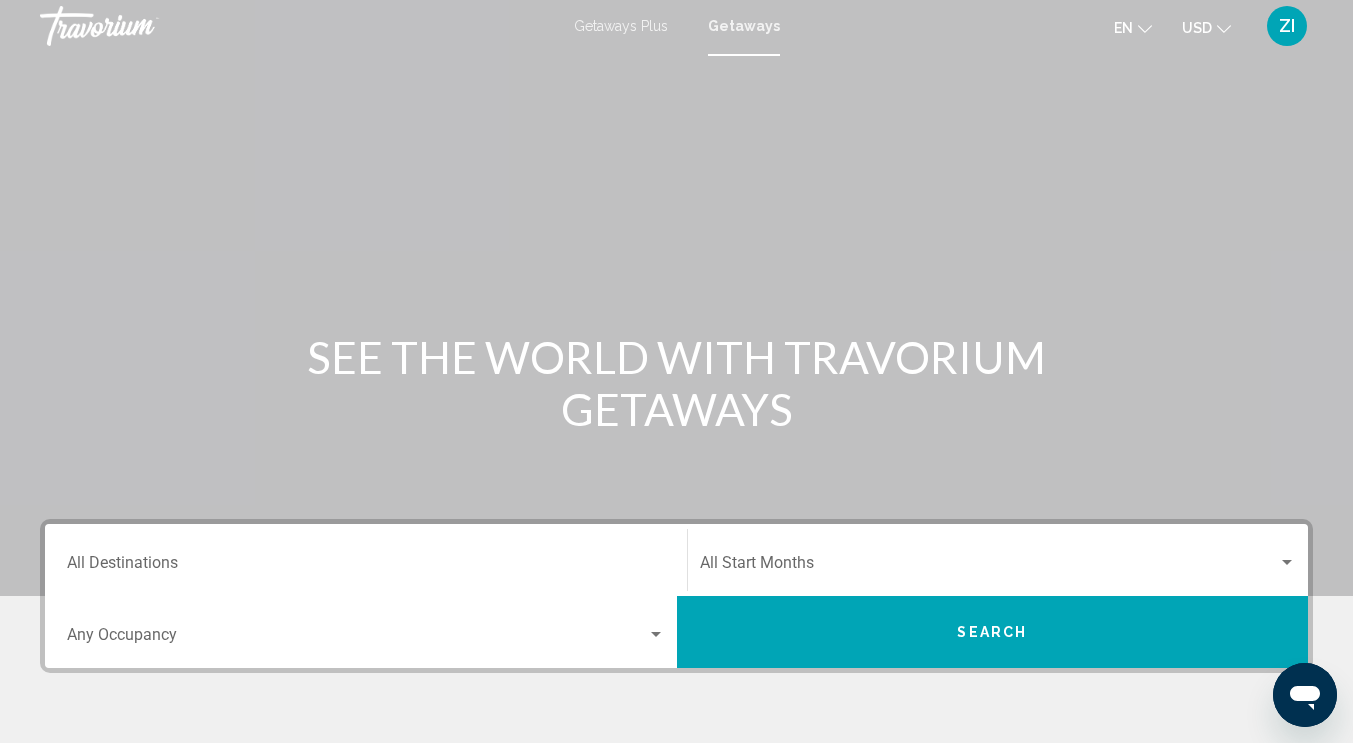 scroll, scrollTop: 0, scrollLeft: 0, axis: both 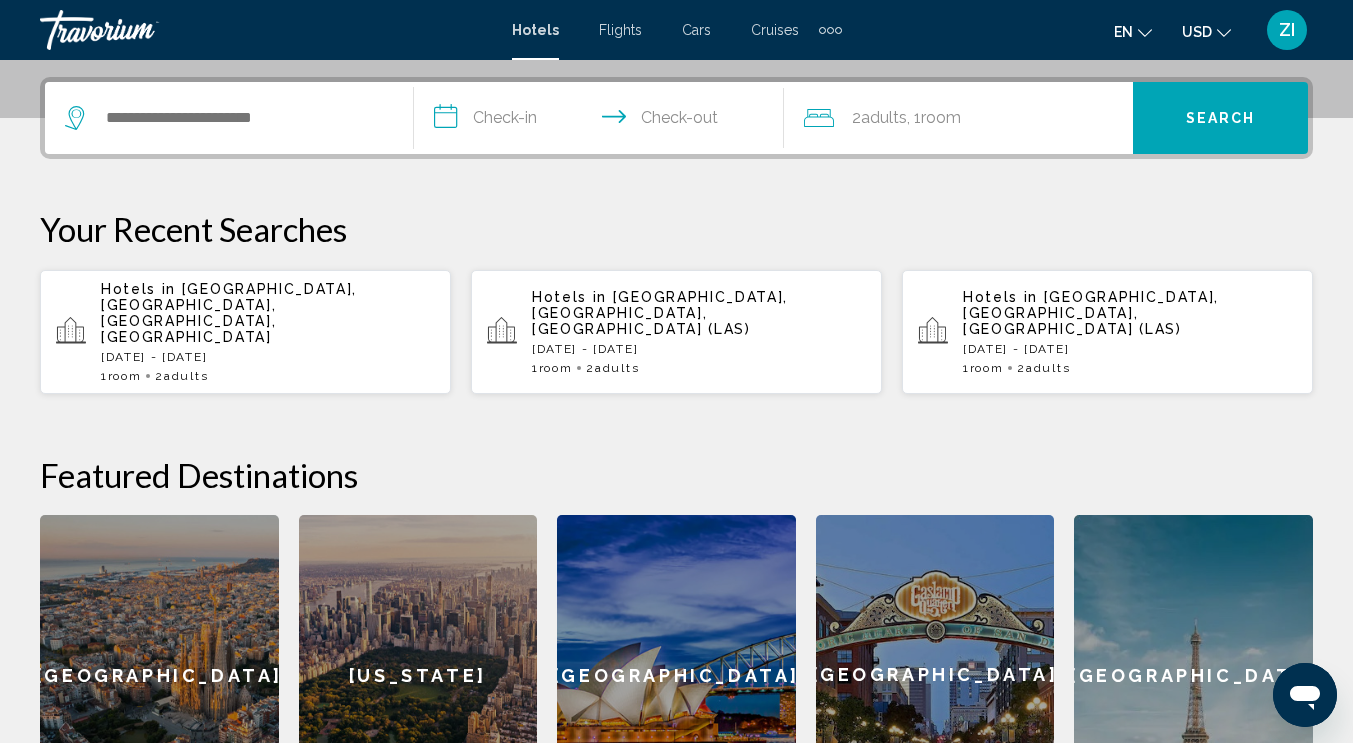 click on "Hotels in    [GEOGRAPHIC_DATA], [GEOGRAPHIC_DATA], [GEOGRAPHIC_DATA], [GEOGRAPHIC_DATA][DATE] - [DATE]  1  Room rooms 2  Adult Adults" at bounding box center [268, 332] 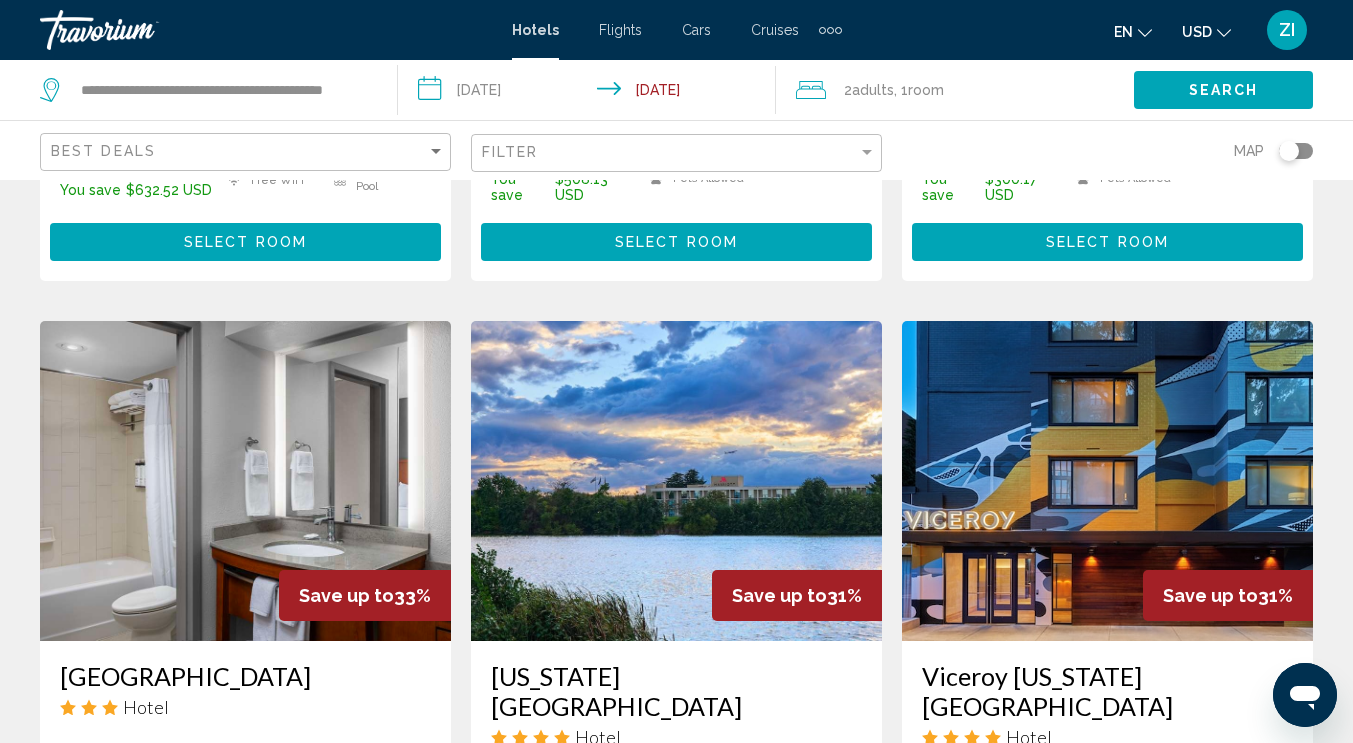 scroll, scrollTop: 2310, scrollLeft: 0, axis: vertical 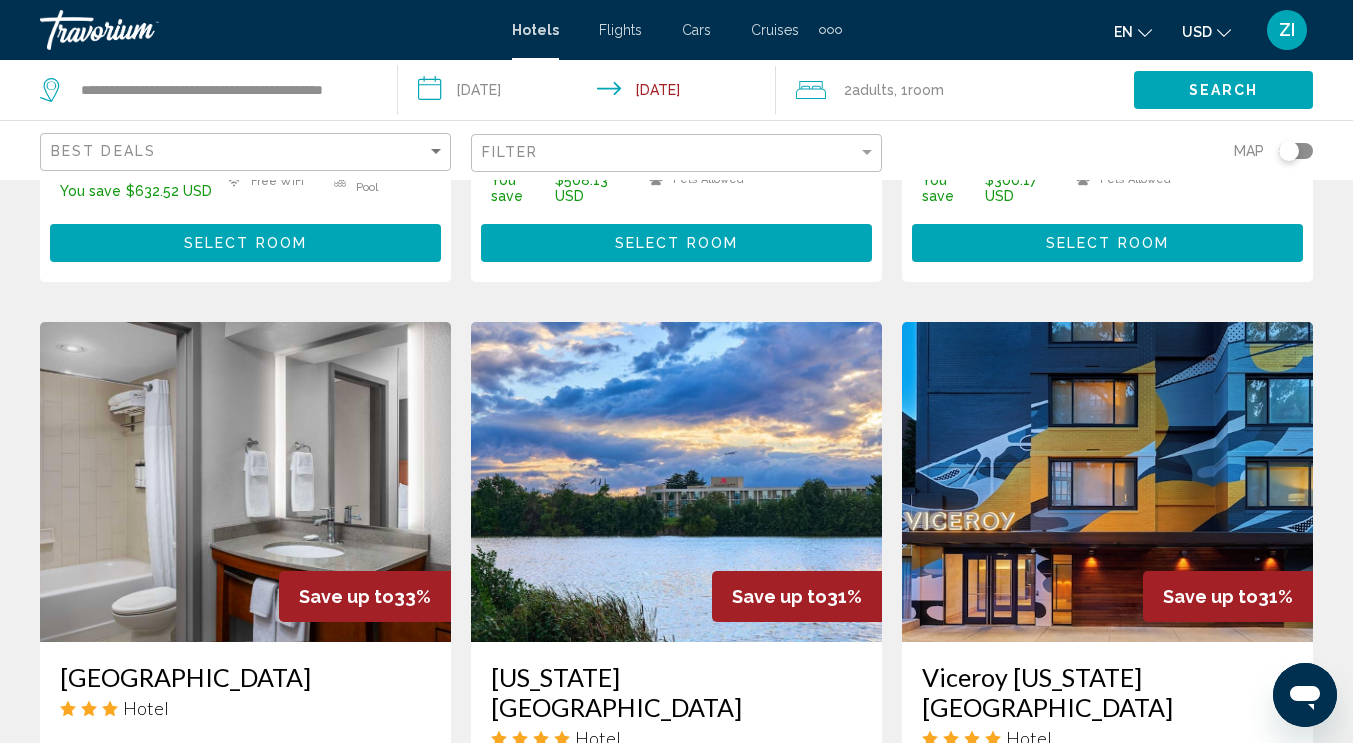 drag, startPoint x: 642, startPoint y: 38, endPoint x: 643, endPoint y: 53, distance: 15.033297 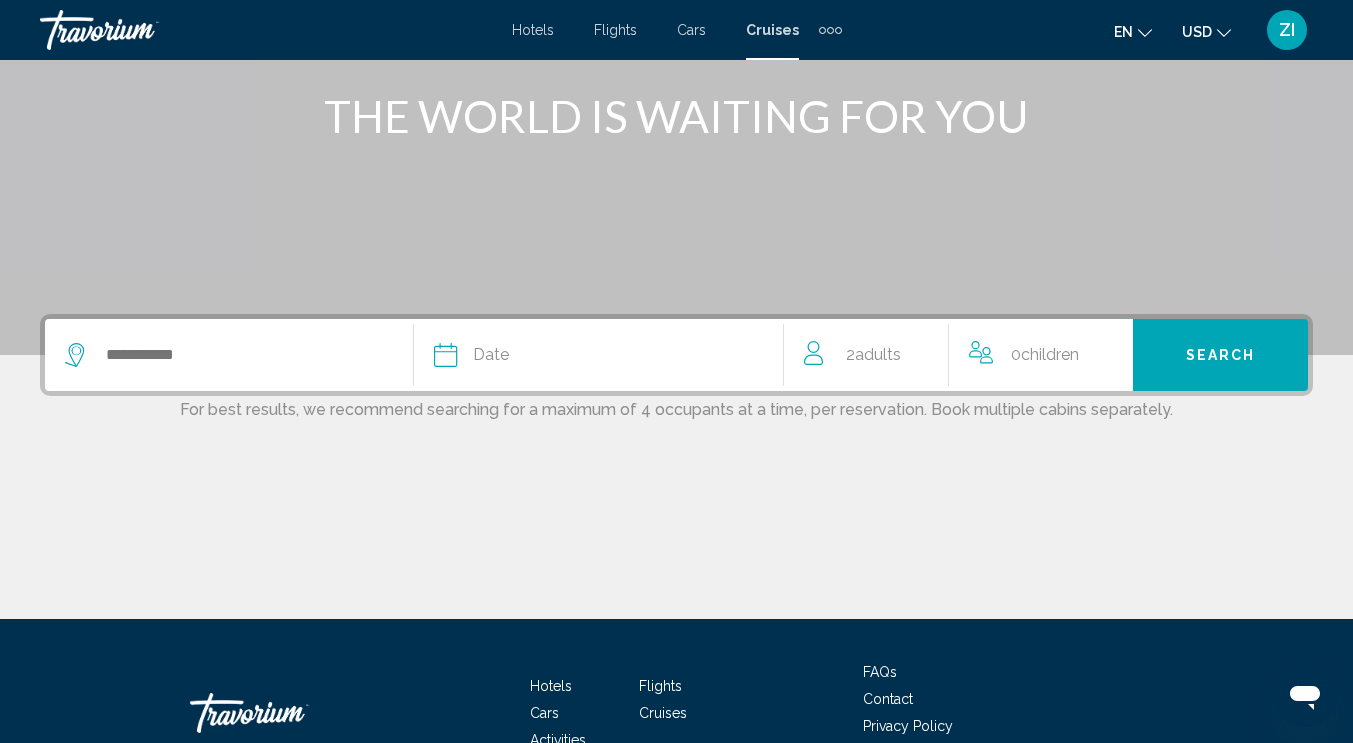 scroll, scrollTop: 0, scrollLeft: 0, axis: both 